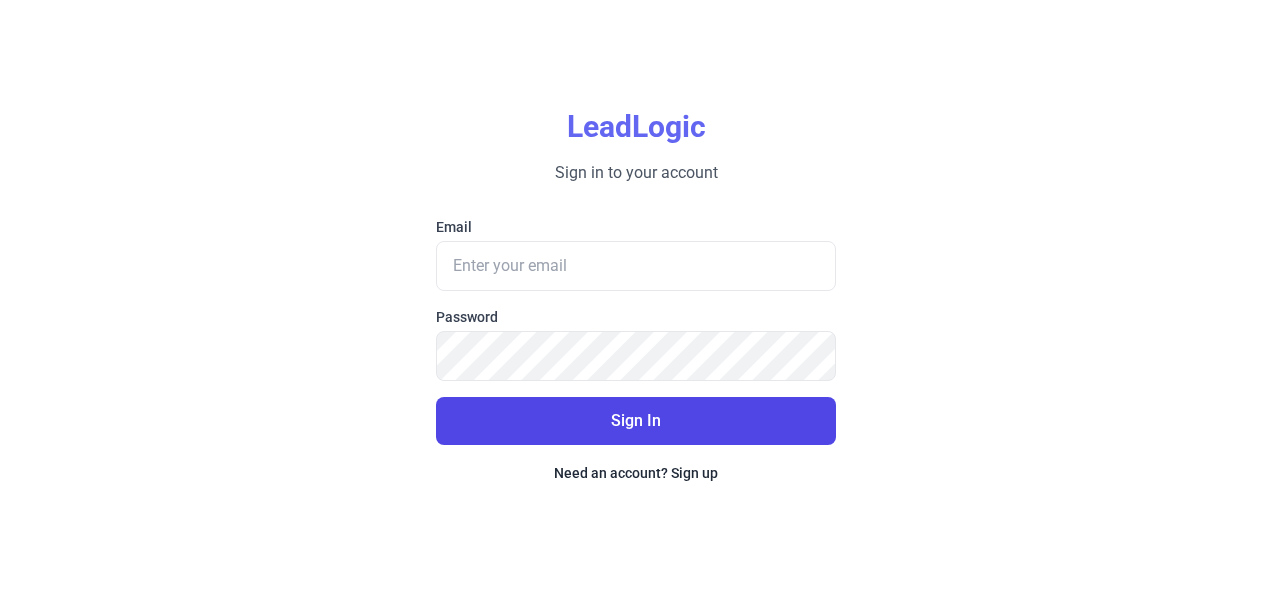 scroll, scrollTop: 0, scrollLeft: 0, axis: both 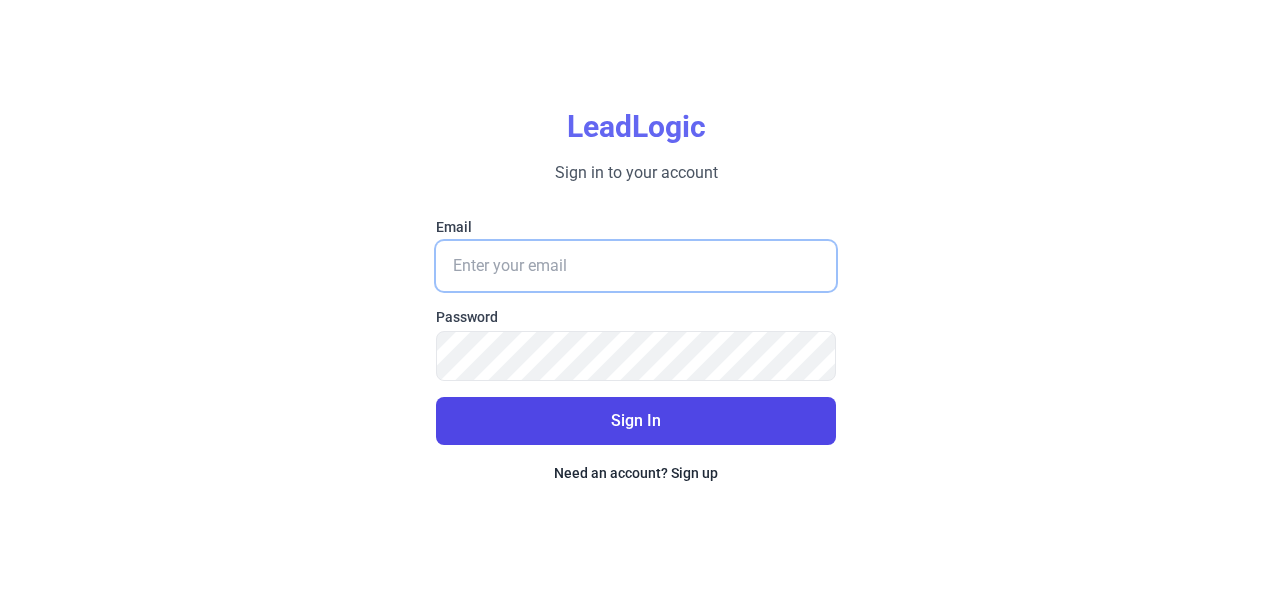 click on "Email" at bounding box center [636, 266] 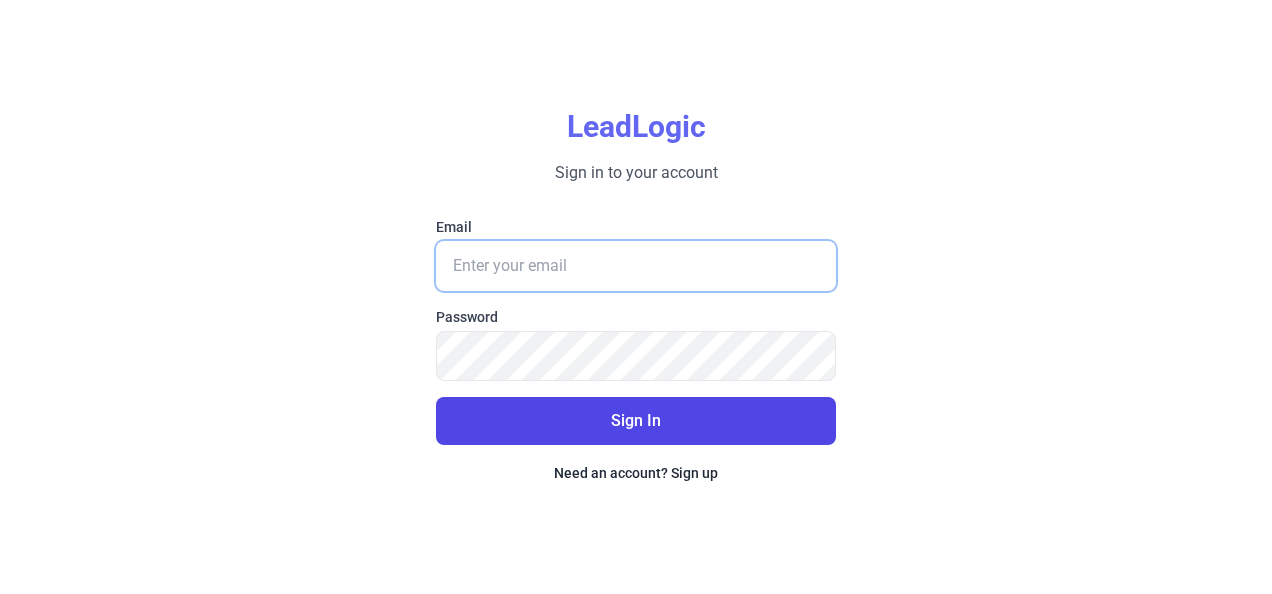 type on "mdimitroff@stratumnutrition.com" 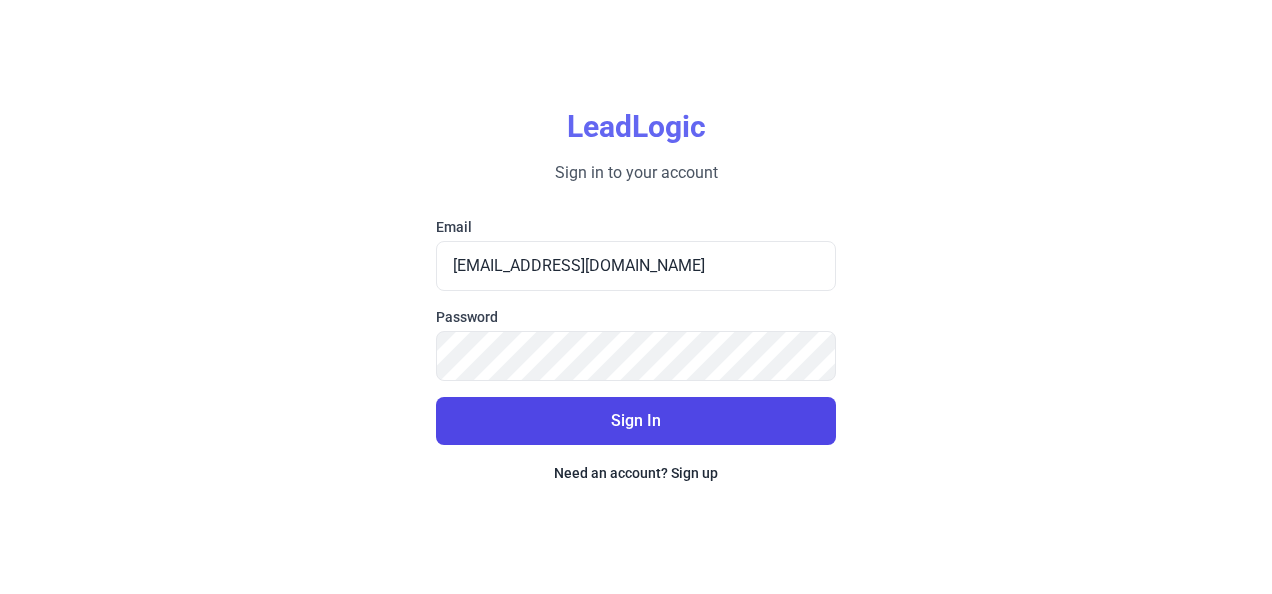click on "Sign In" at bounding box center [636, 421] 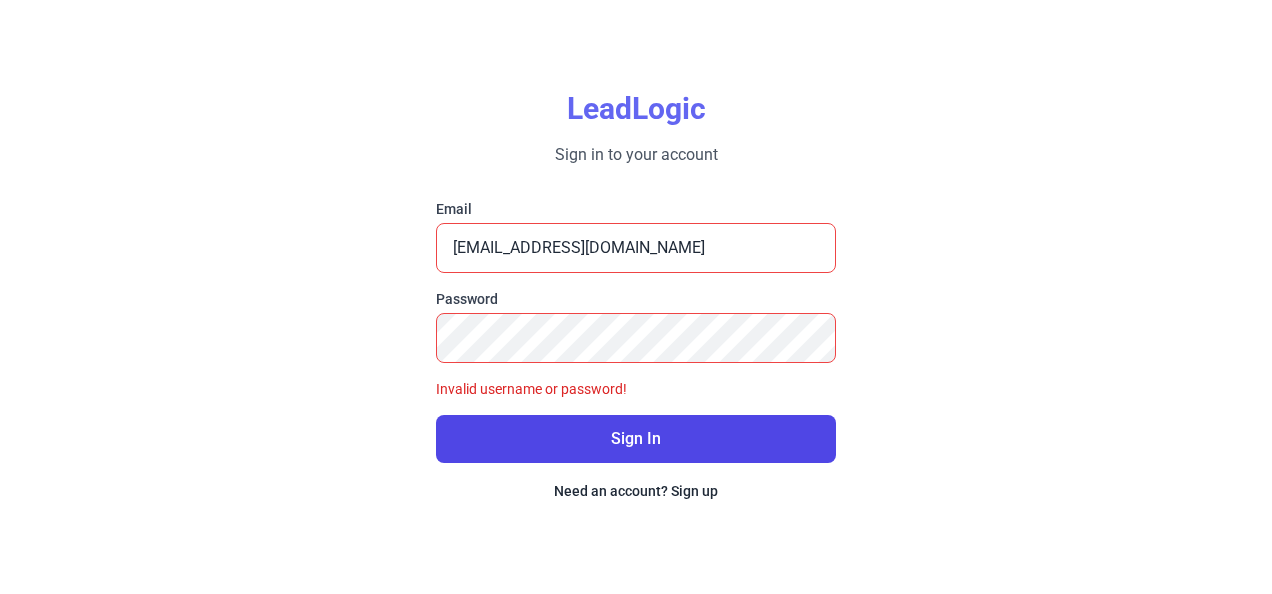 click on "Need an account? Sign up" at bounding box center [636, 491] 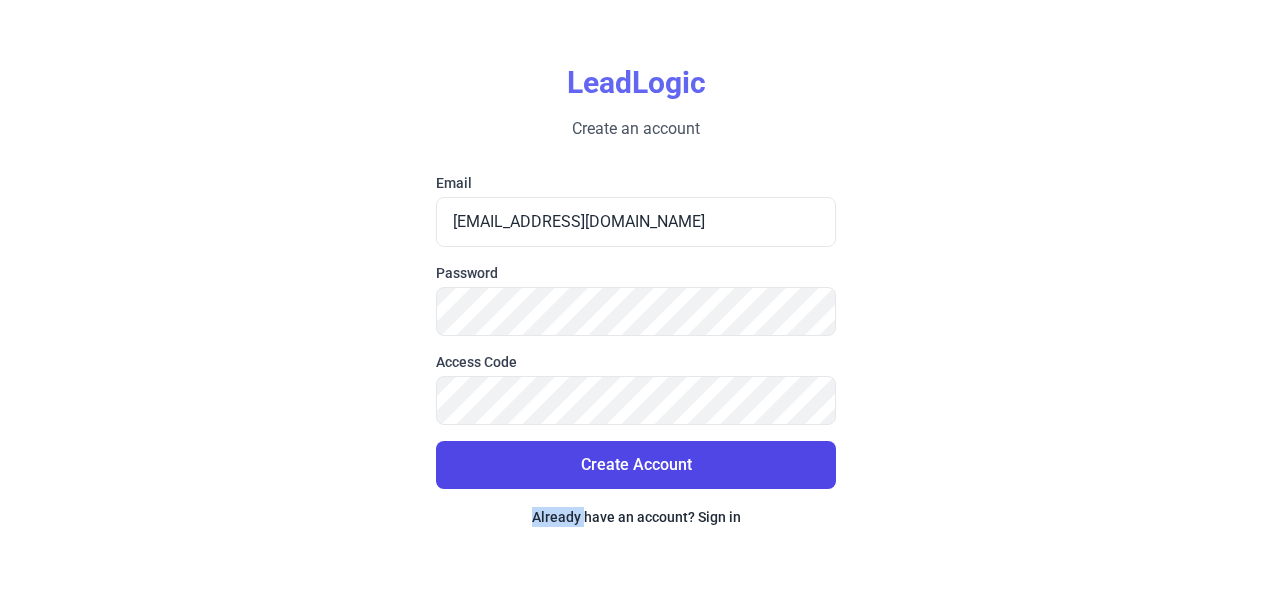 click on "Email  mdimitroff@stratumnutrition.com  Password   Access Code  Create Account Already have an account? Sign in" at bounding box center (636, 351) 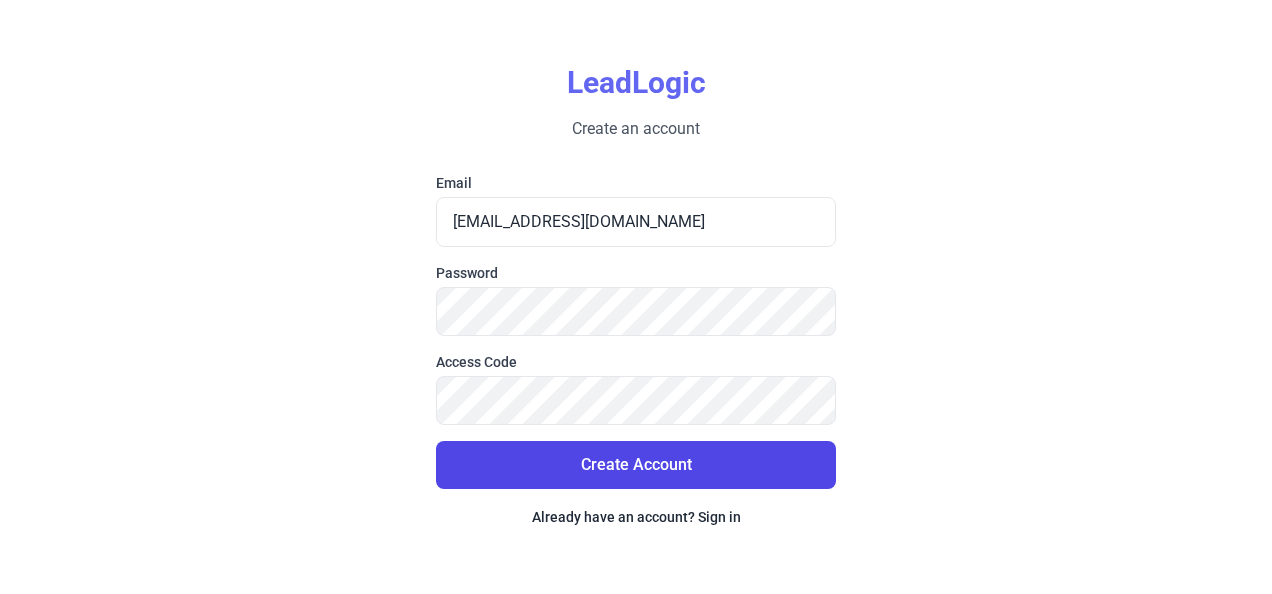 click on "LeadLogic Create an account  Email  mdimitroff@stratumnutrition.com  Password   Access Code  Create Account Already have an account? Sign in" at bounding box center [636, 297] 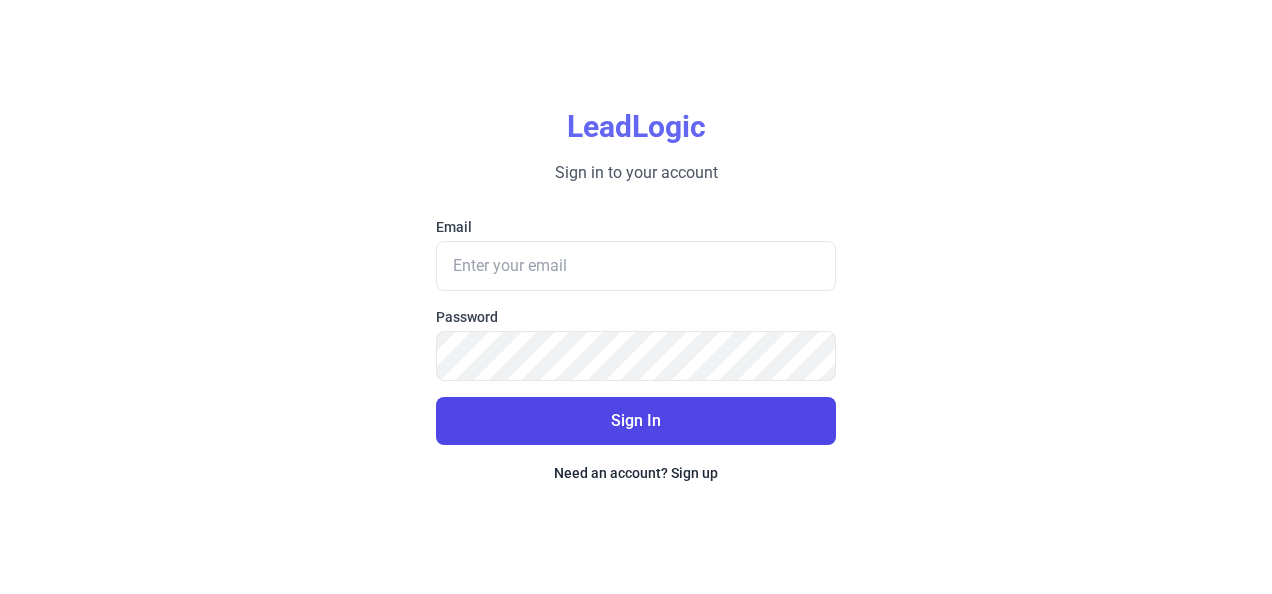 scroll, scrollTop: 0, scrollLeft: 0, axis: both 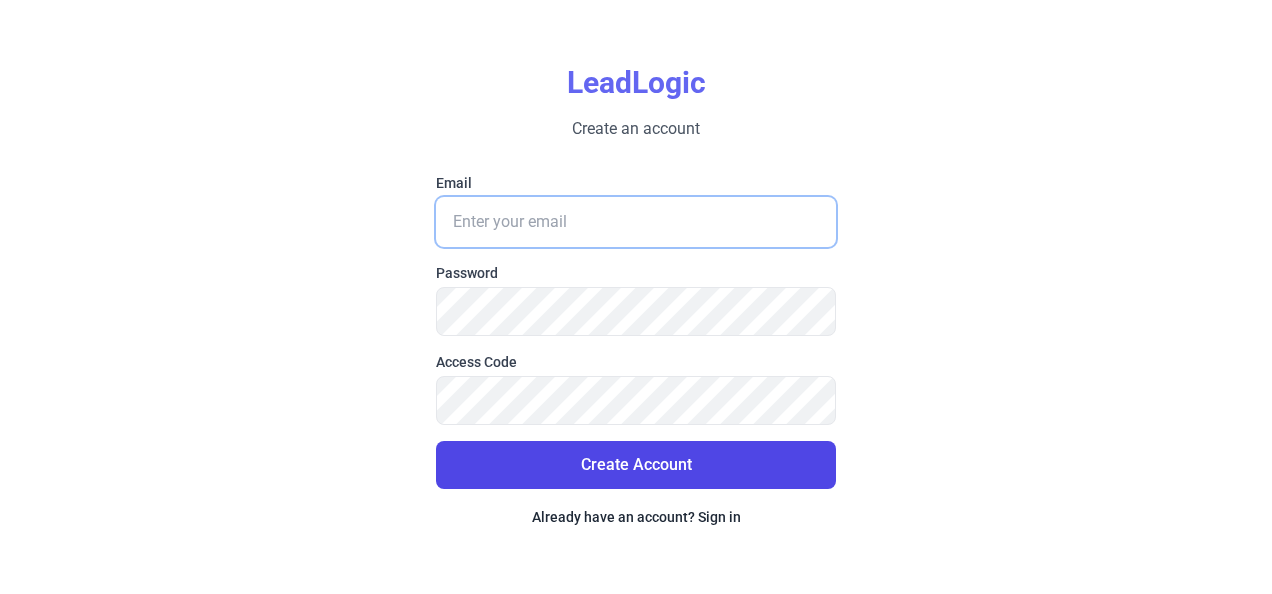 click on "Email" at bounding box center [636, 222] 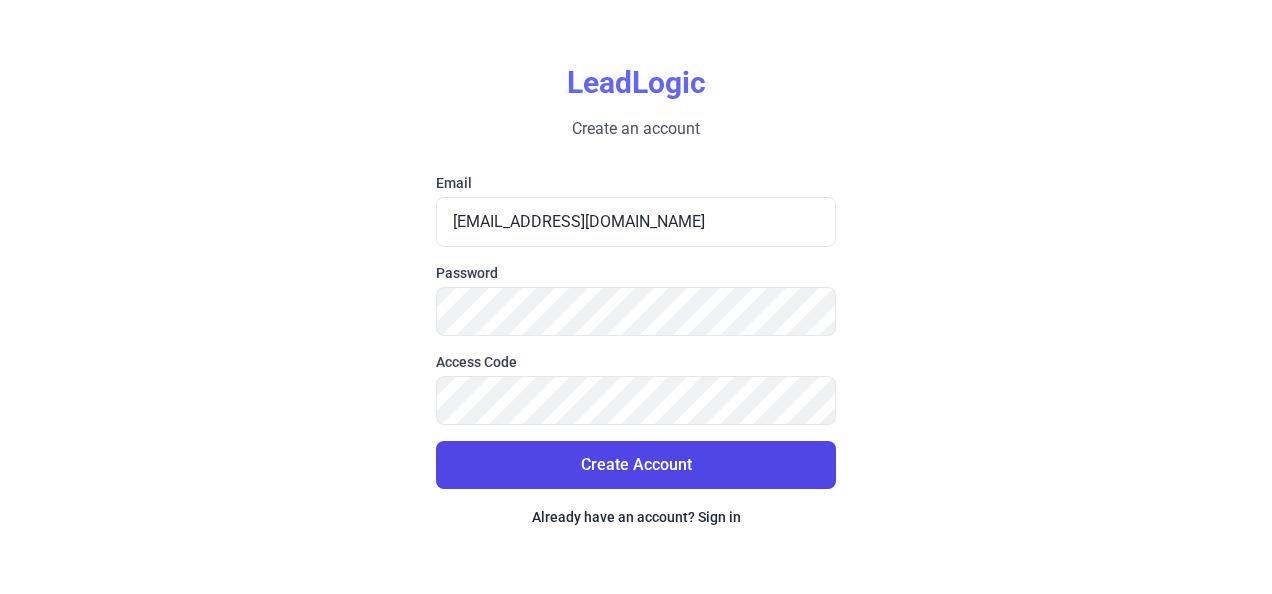 click on "Create Account" at bounding box center (636, 464) 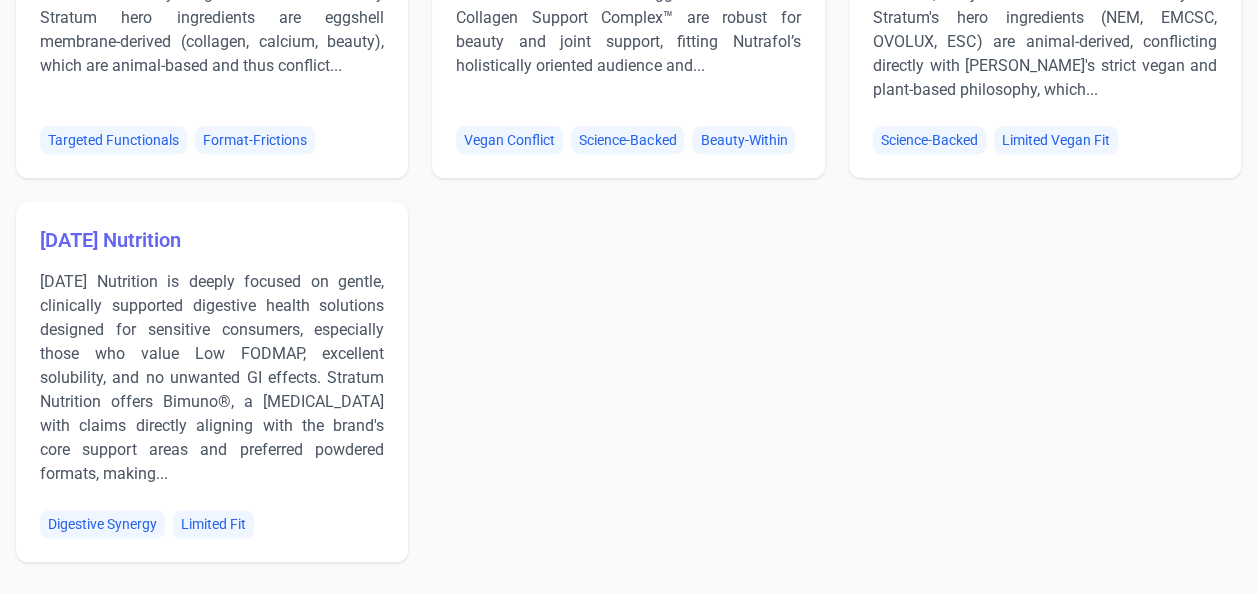 scroll, scrollTop: 4863, scrollLeft: 0, axis: vertical 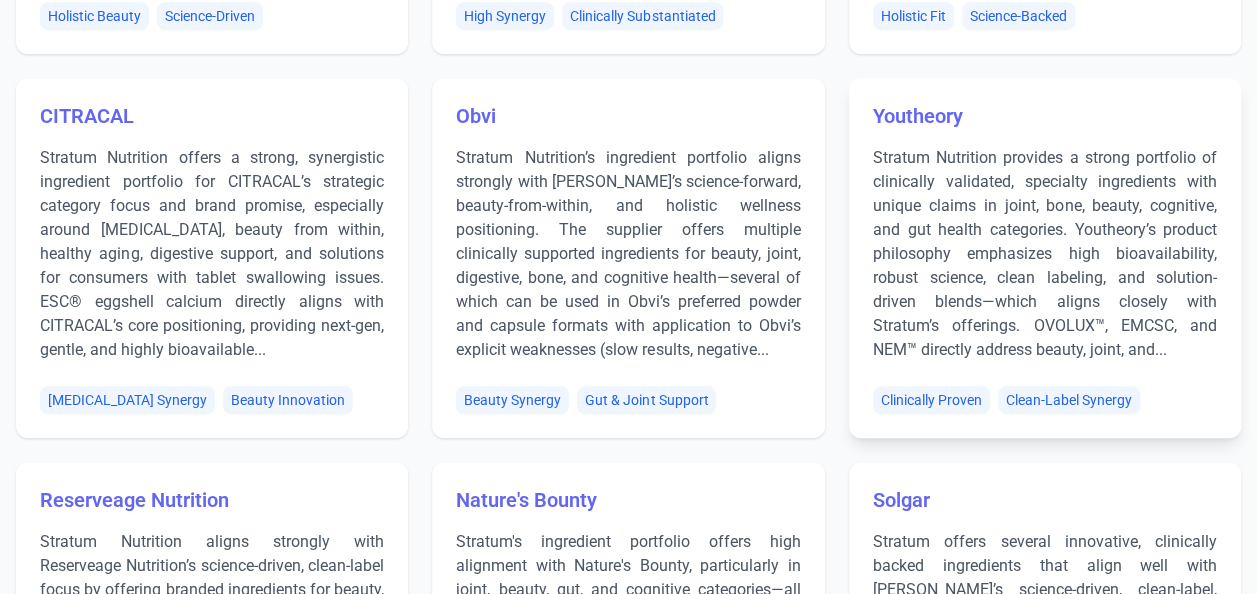 click on "Stratum Nutrition provides a strong portfolio of clinically validated, specialty ingredients with unique claims in joint, bone, beauty, cognitive, and gut health categories. Youtheory’s product philosophy emphasizes high bioavailability, robust science, clean labeling, and solution-driven blends—which aligns closely with Stratum’s offerings. OVOLUX™, EMCSC, and NEM™ directly address beauty, joint, and..." at bounding box center (1045, 254) 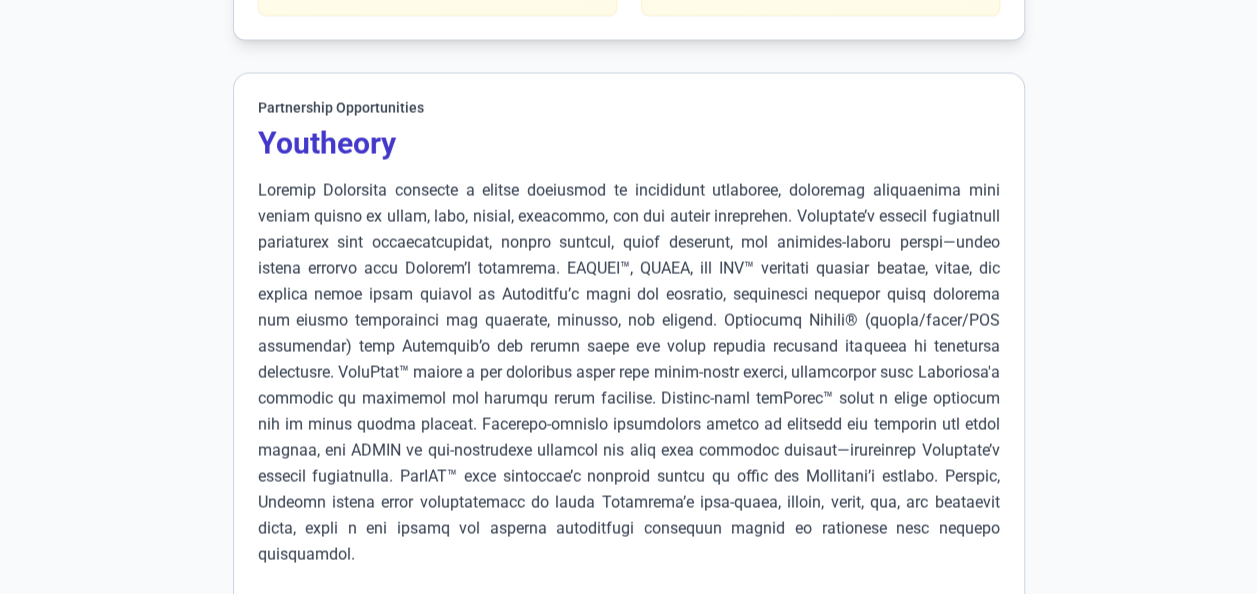 scroll, scrollTop: 9561, scrollLeft: 0, axis: vertical 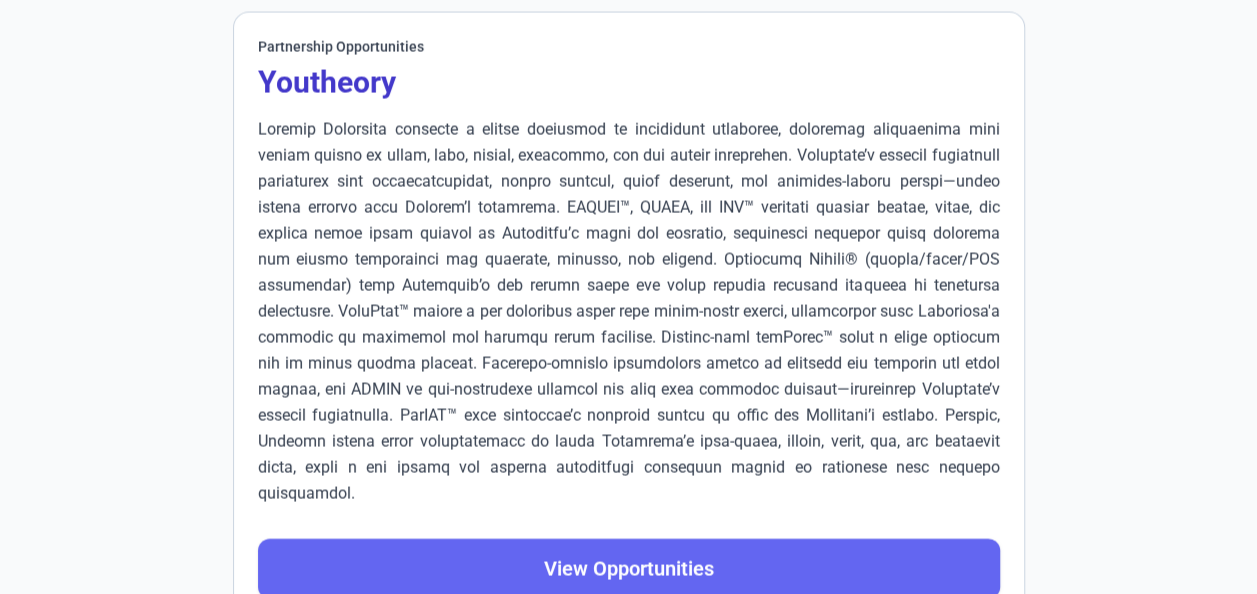 click on "View Opportunities" at bounding box center (629, 569) 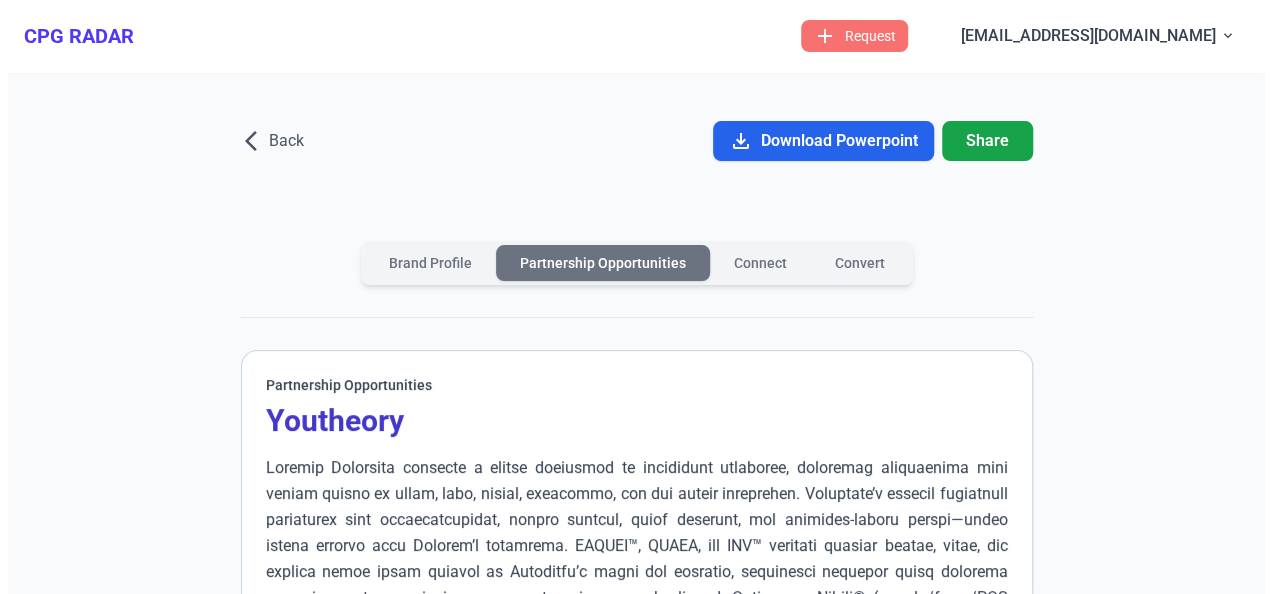 scroll, scrollTop: 0, scrollLeft: 0, axis: both 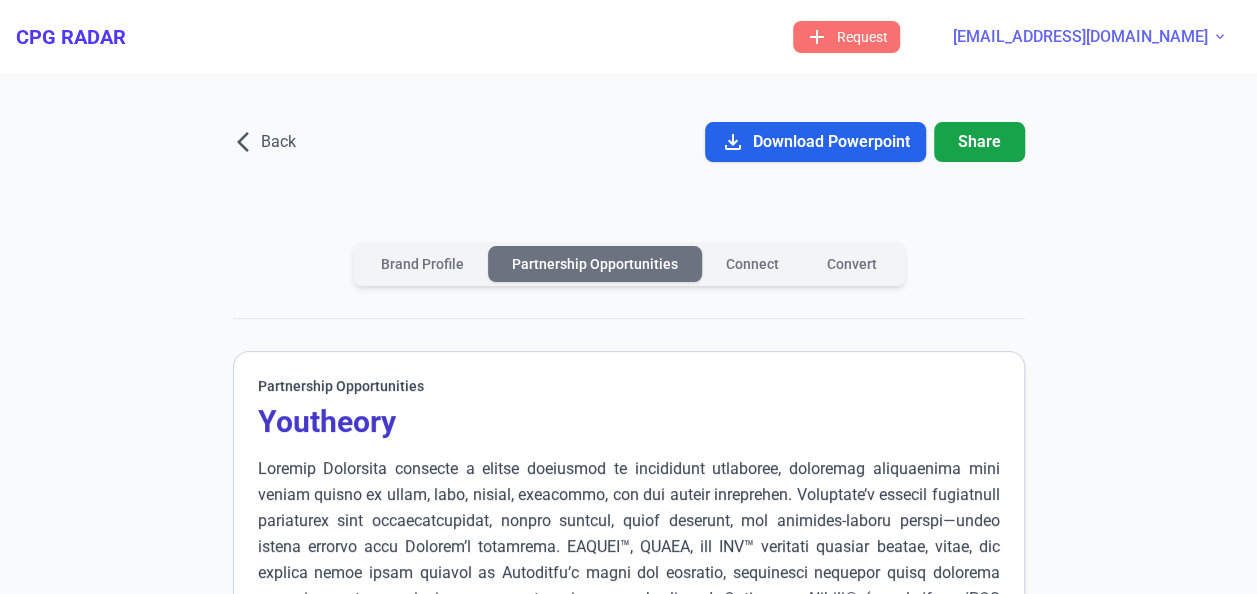click on "mdimitroff@stratumnutrition.com" at bounding box center [1080, 37] 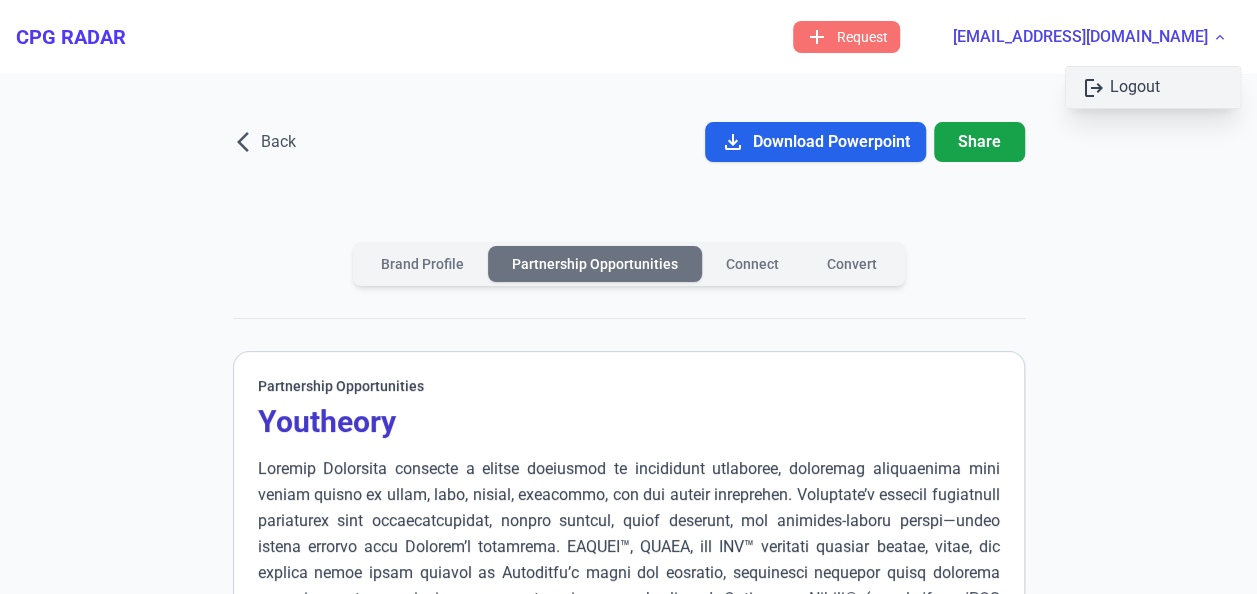 click on "logout  Logout" at bounding box center (1153, 87) 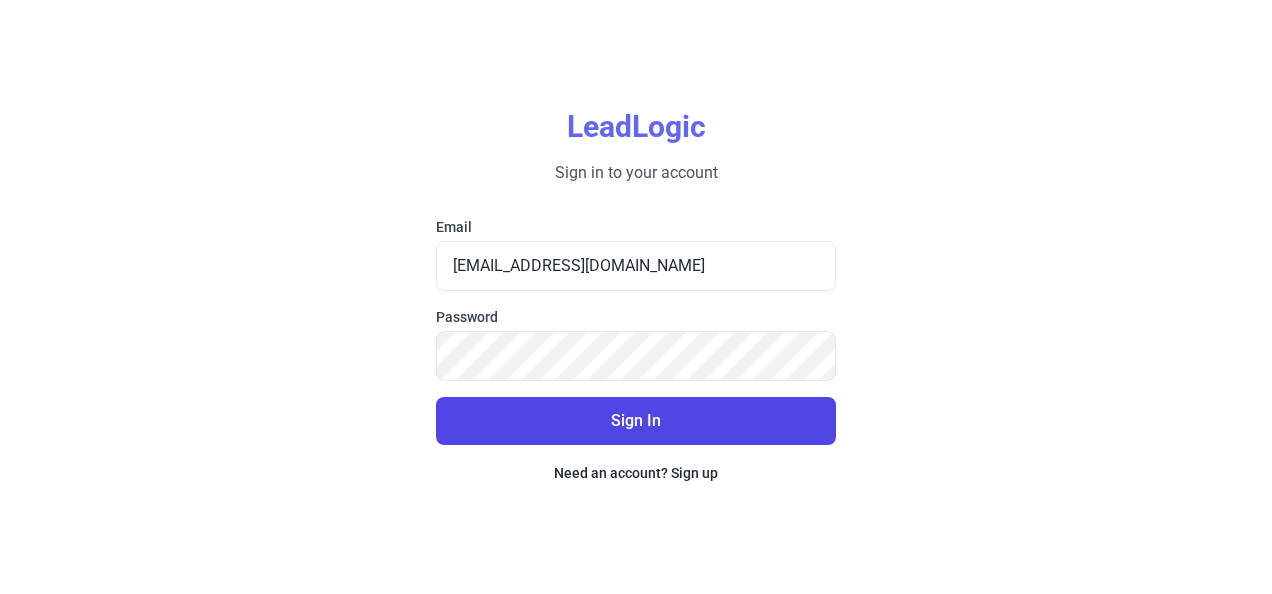 click on "Sign In" at bounding box center (636, 420) 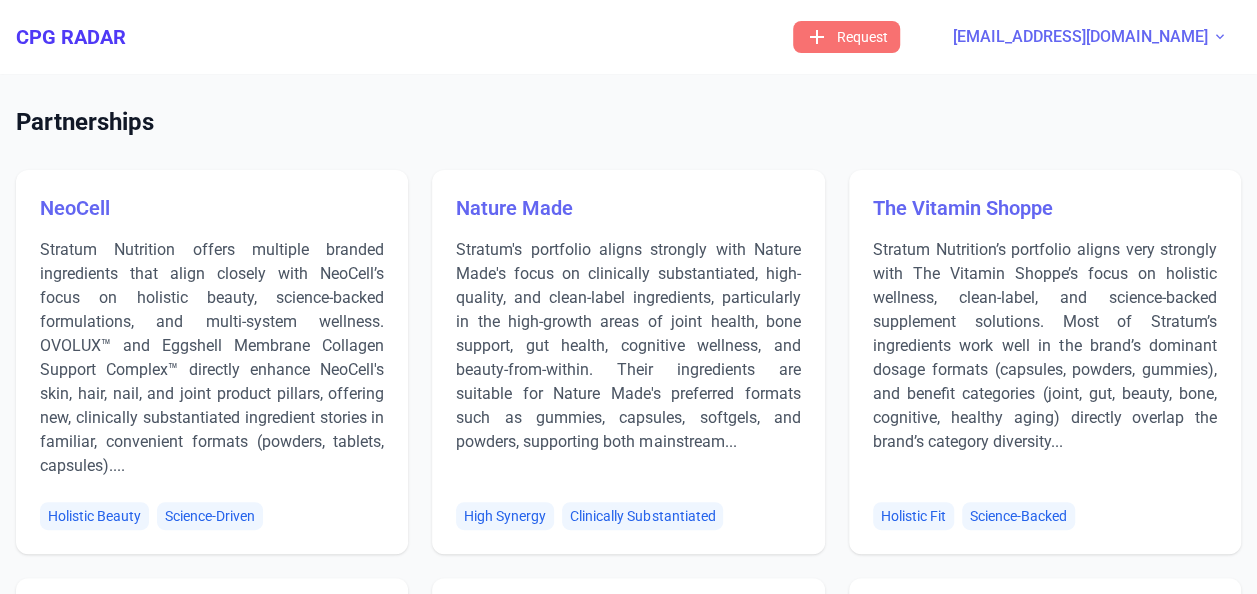 click on "mdimitroff@stratumnutrition.com" at bounding box center [1080, 37] 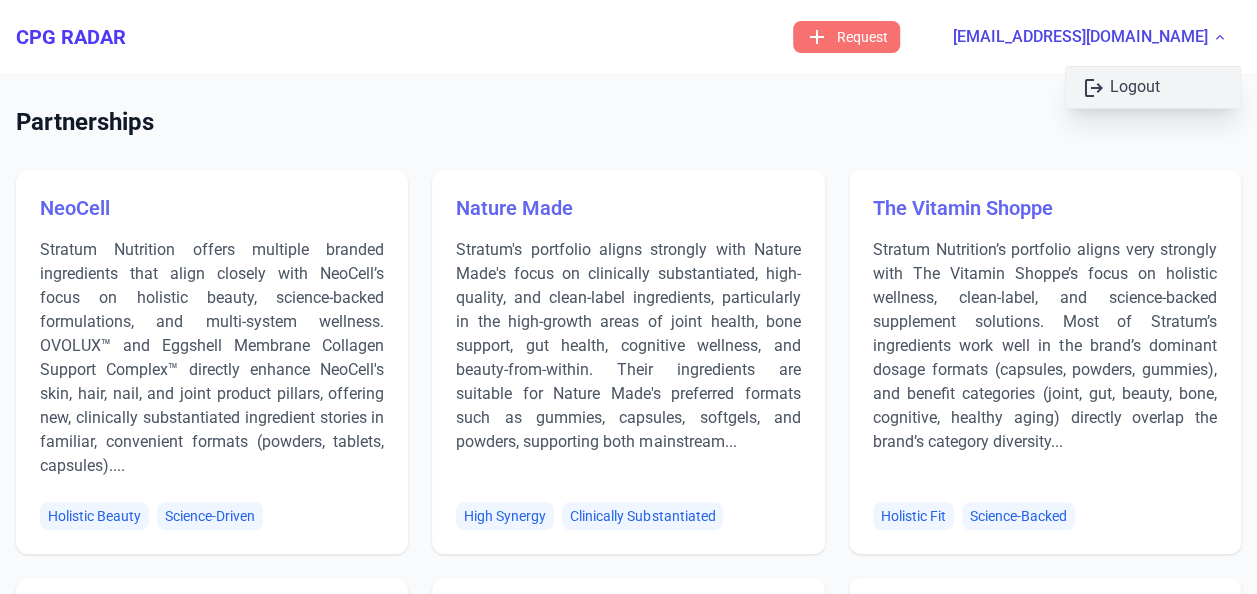 click on "logout  Logout" at bounding box center [1153, 87] 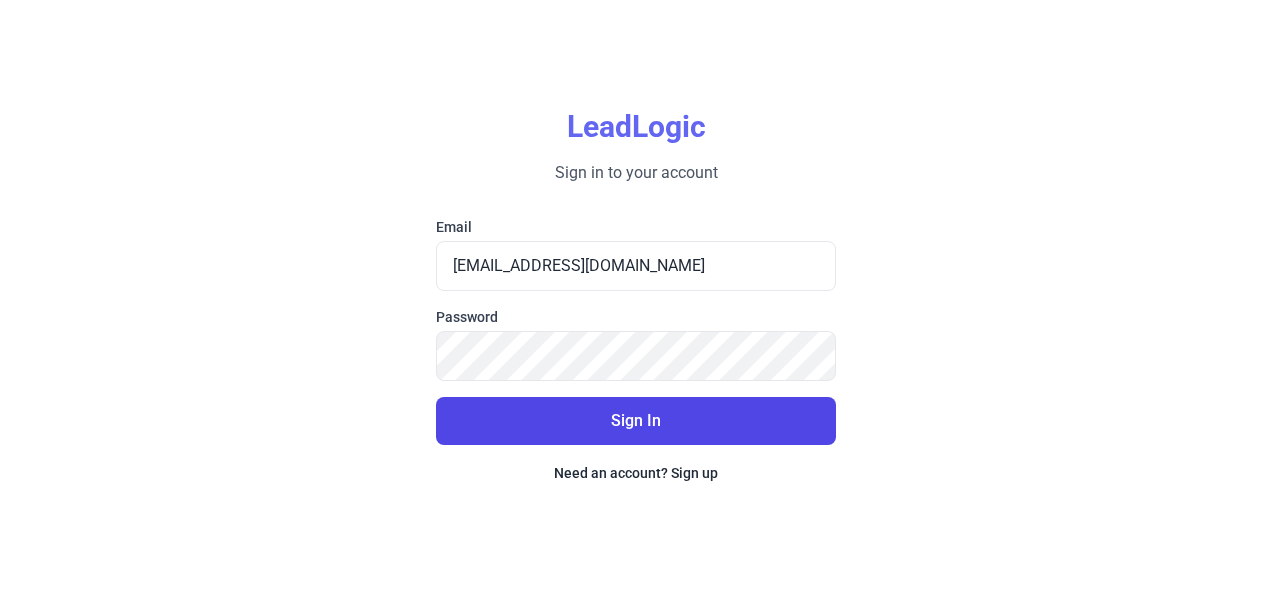 drag, startPoint x: 1112, startPoint y: 1, endPoint x: 1230, endPoint y: 218, distance: 247.0081 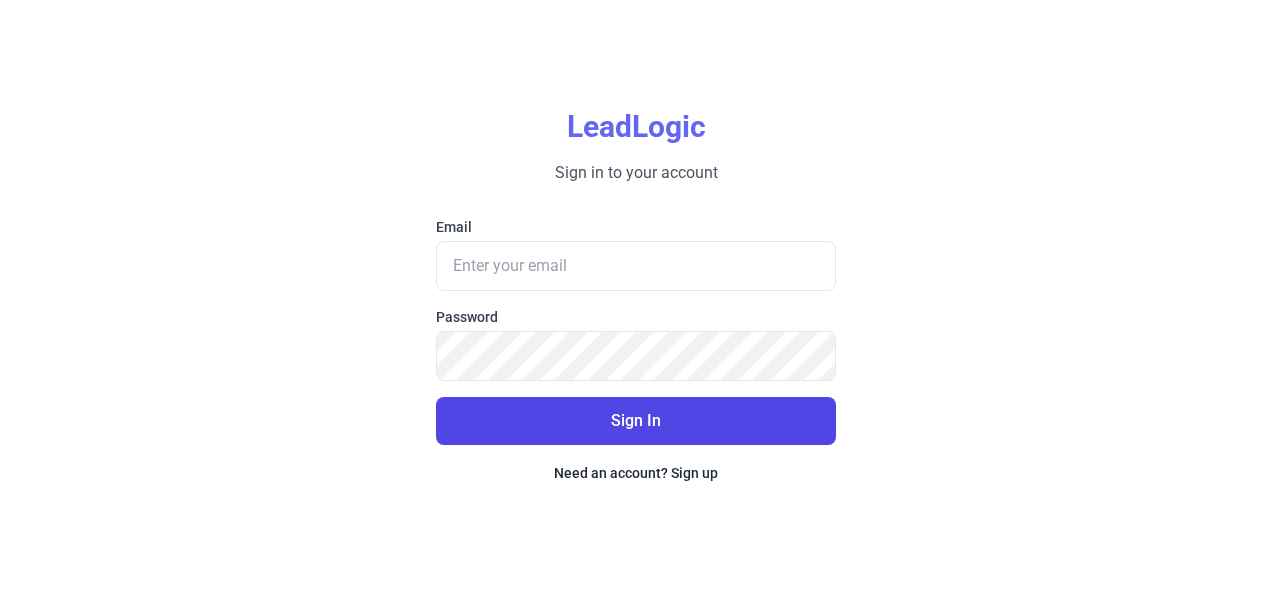 scroll, scrollTop: 0, scrollLeft: 0, axis: both 